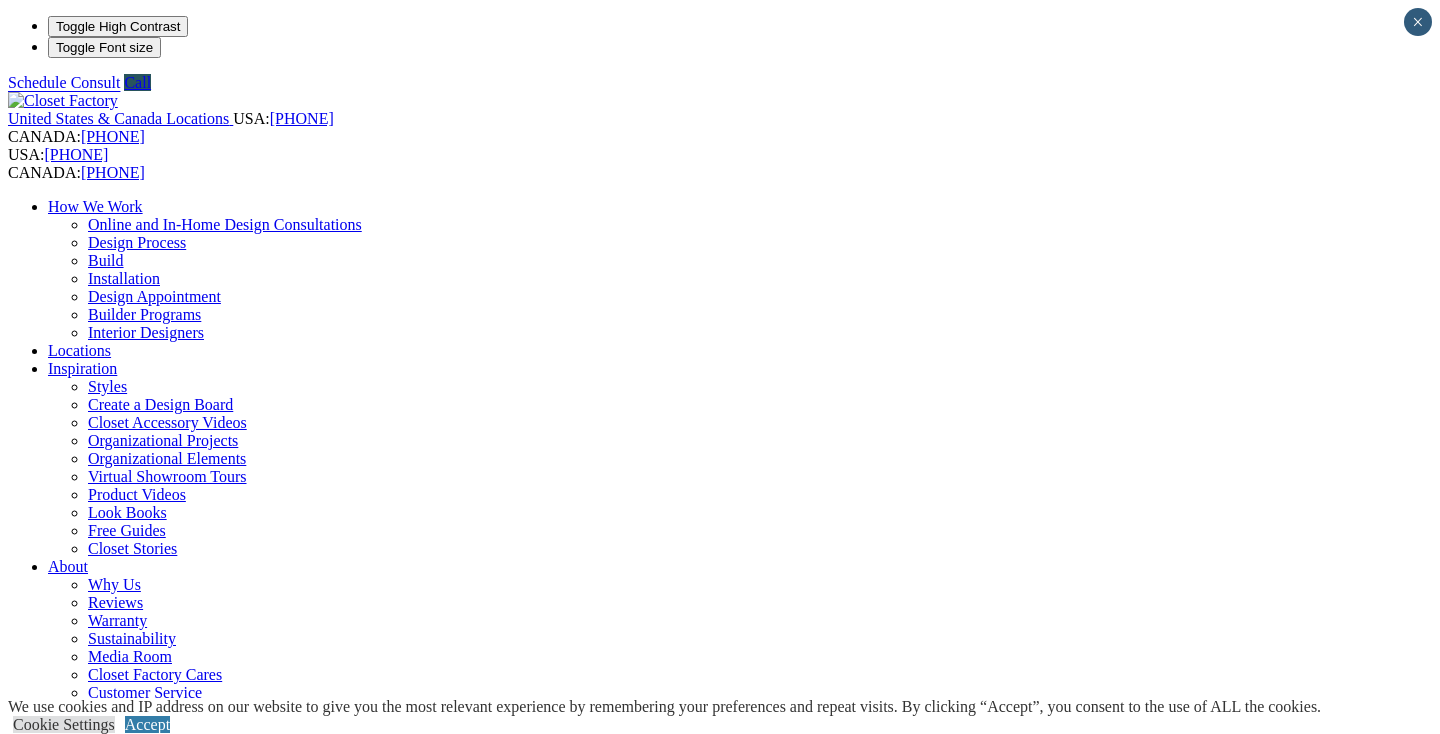 scroll, scrollTop: 0, scrollLeft: 0, axis: both 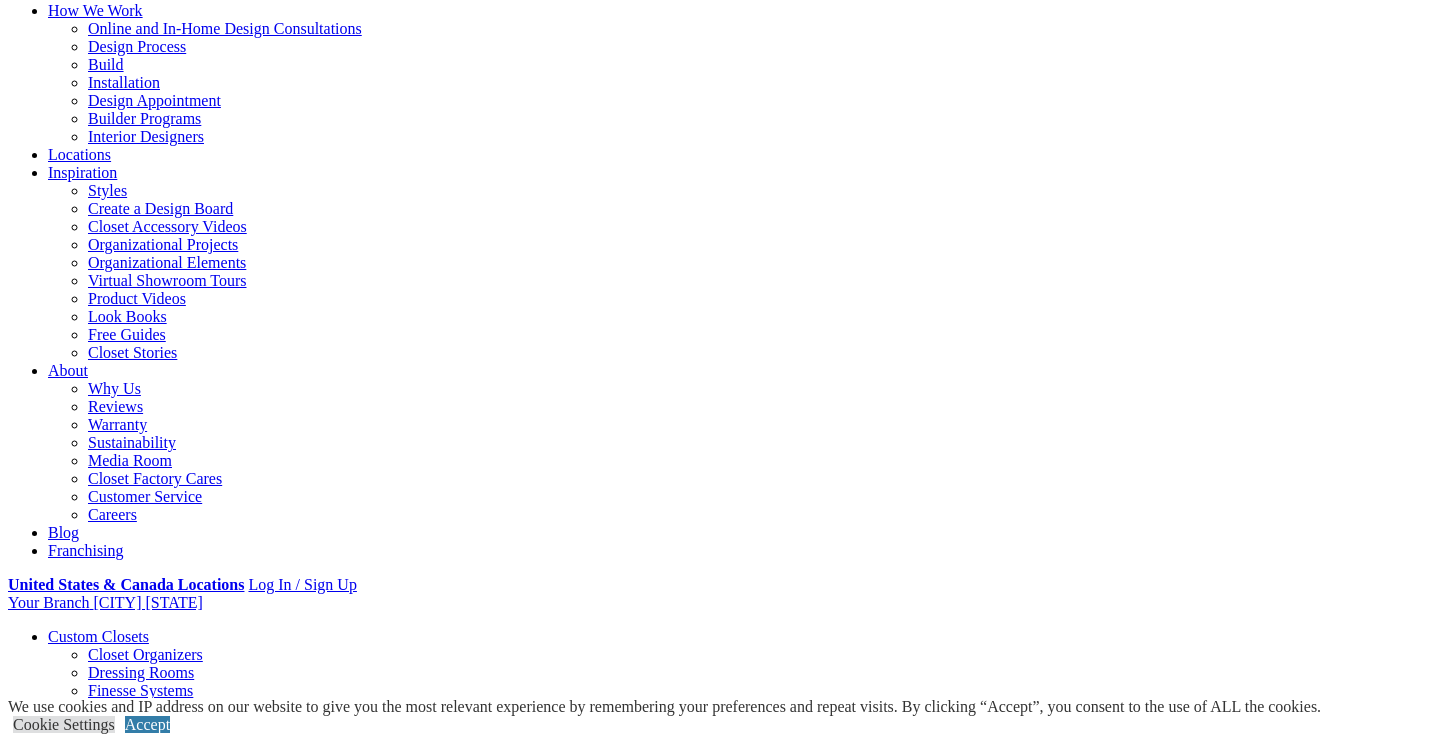 click on "Styles" at bounding box center [318, 1790] 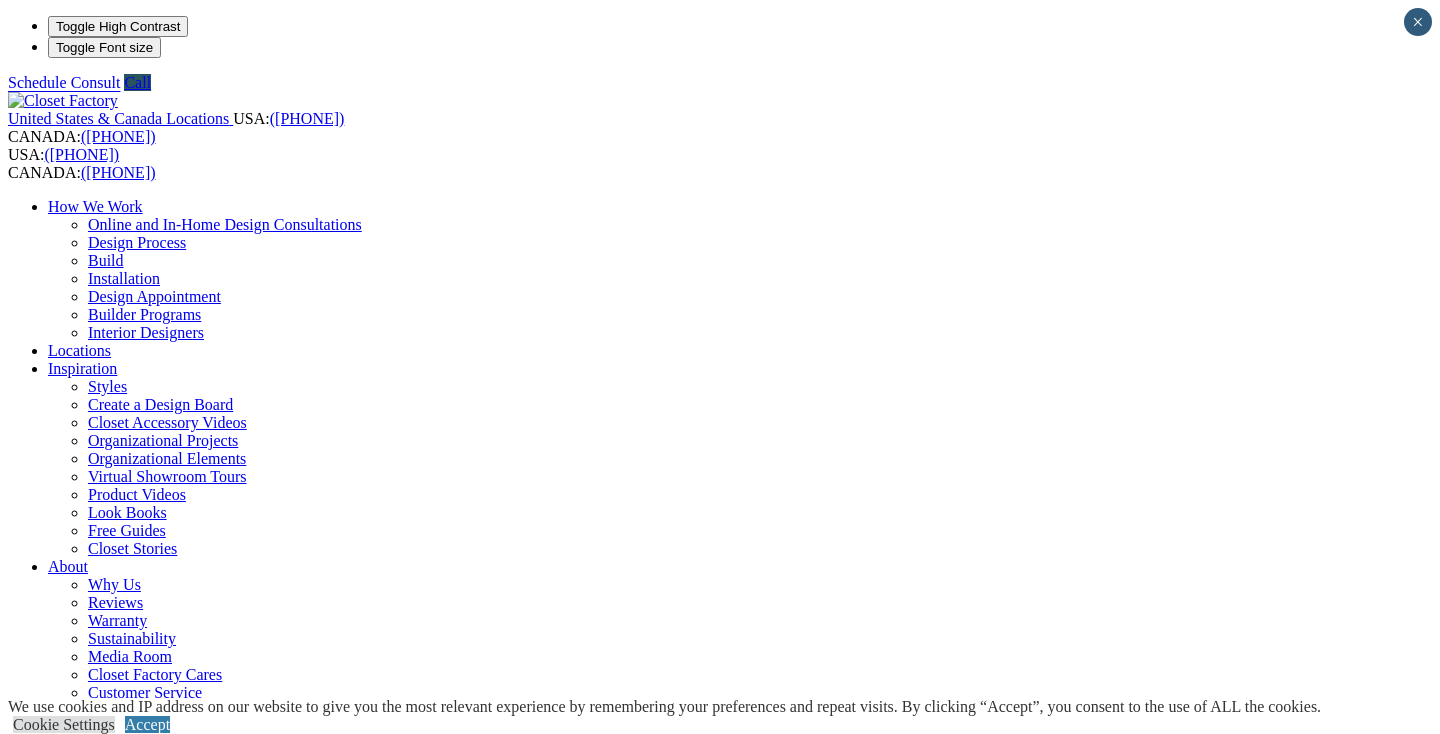 scroll, scrollTop: 0, scrollLeft: 0, axis: both 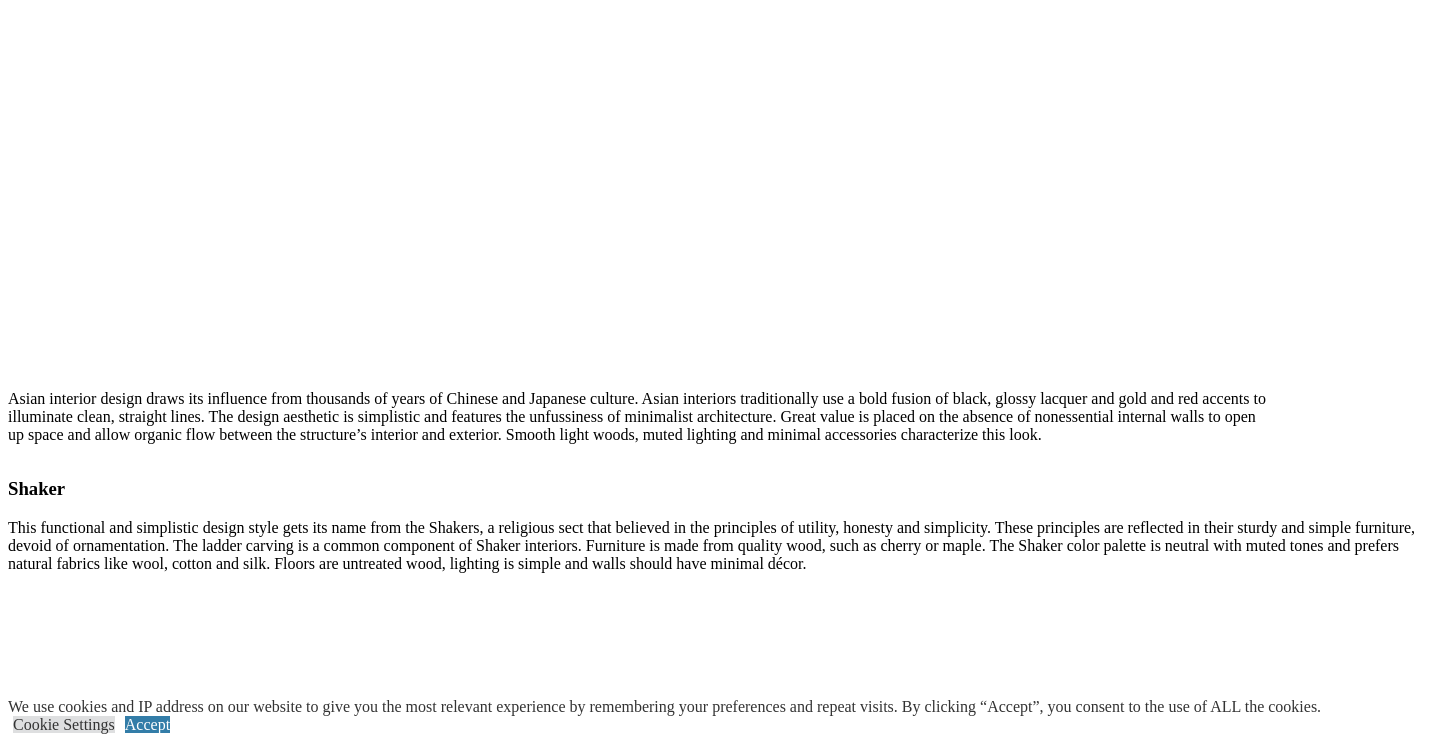 click on "Wall Units" at bounding box center (82, -6642) 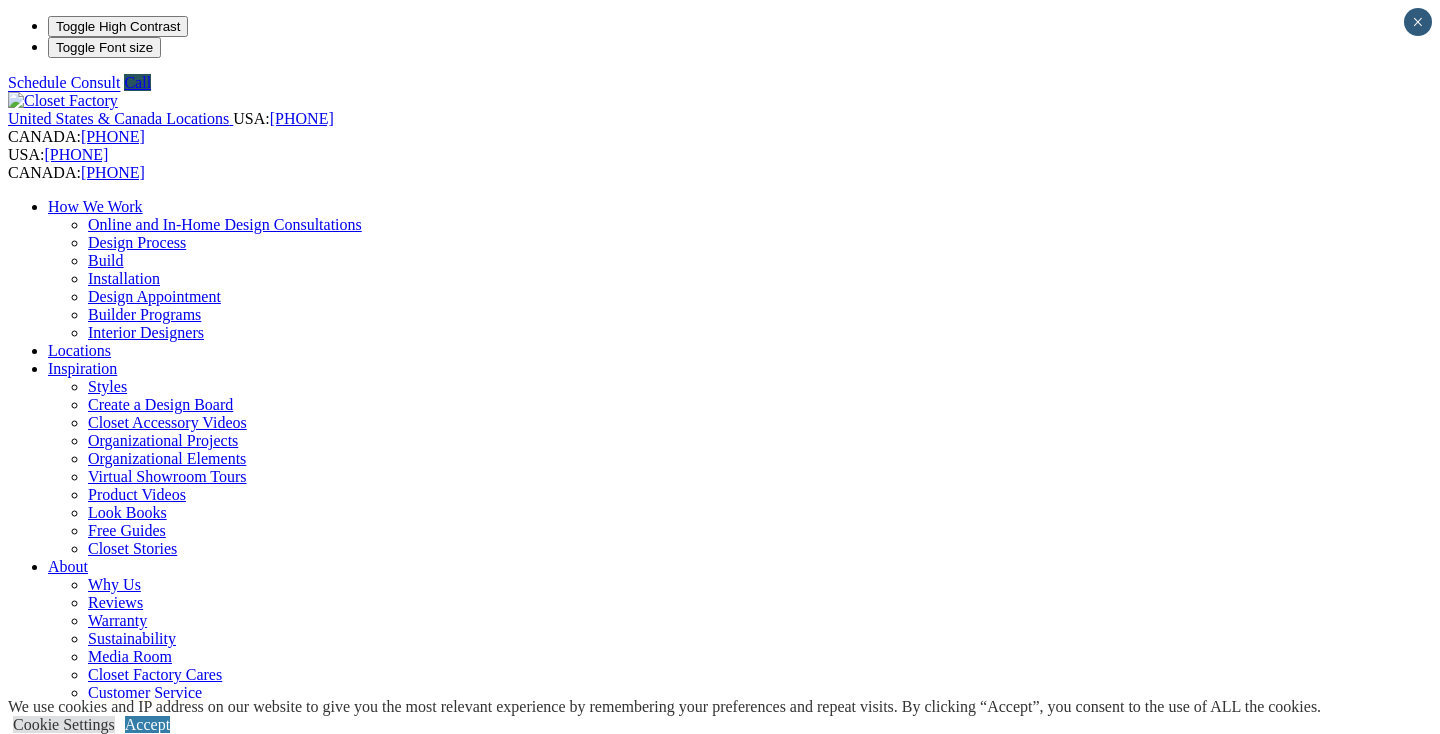 scroll, scrollTop: 0, scrollLeft: 0, axis: both 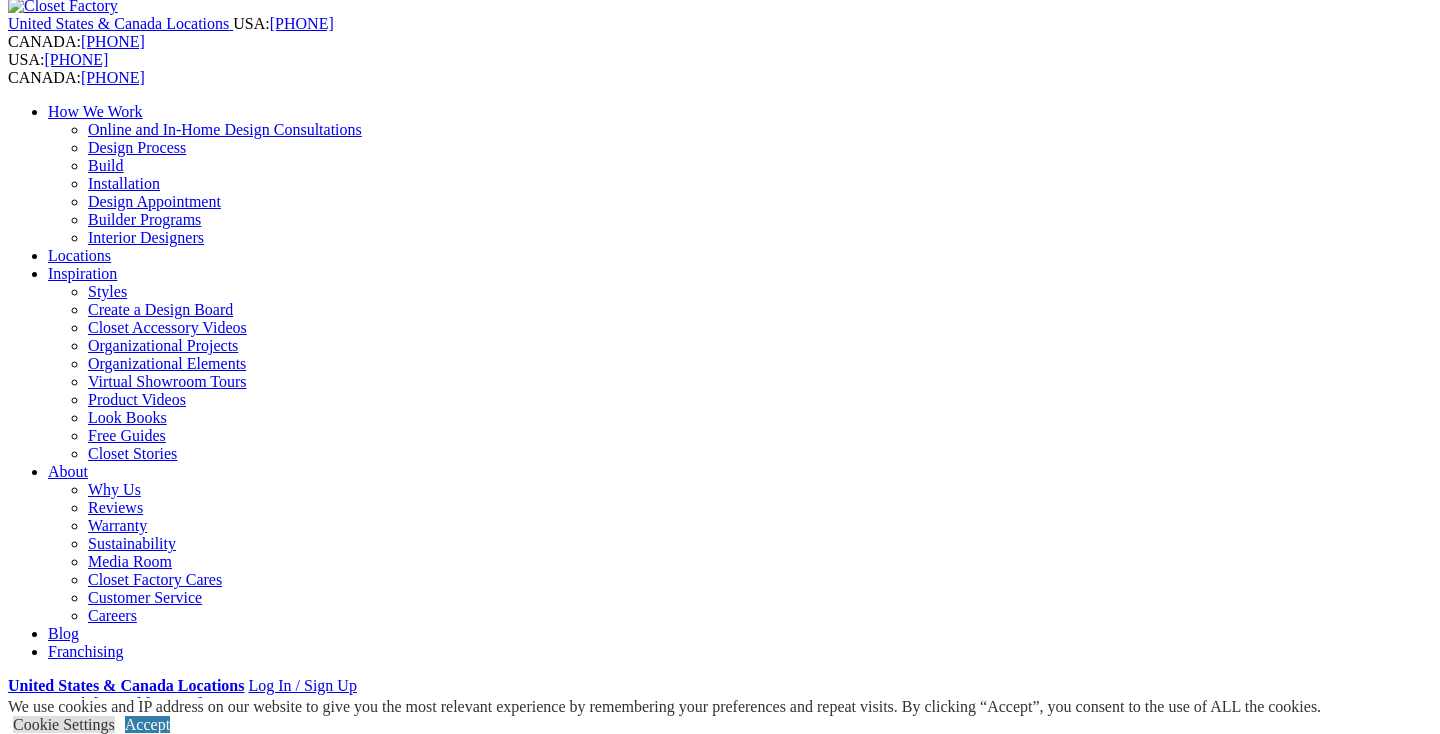 click on "Next Slide" at bounding box center (720, 1824) 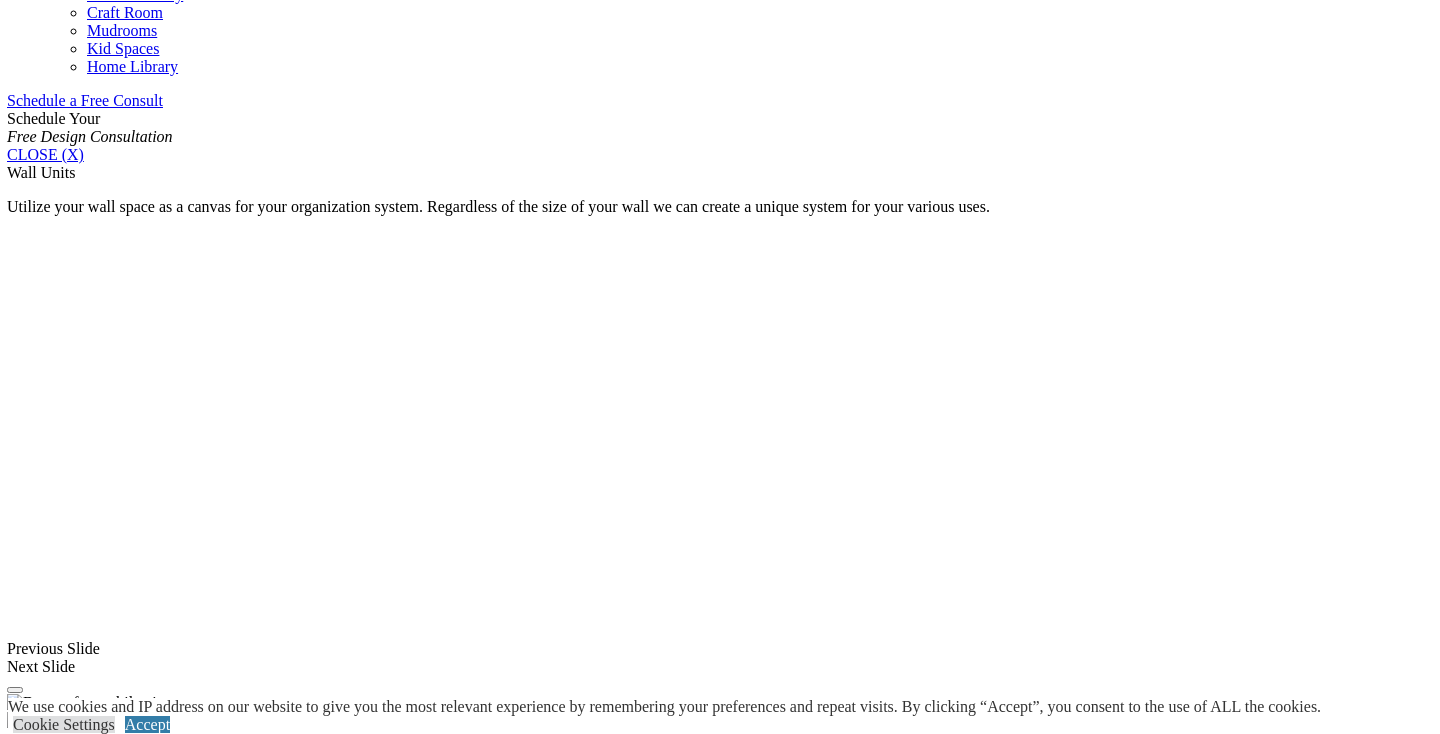 scroll, scrollTop: 1252, scrollLeft: 0, axis: vertical 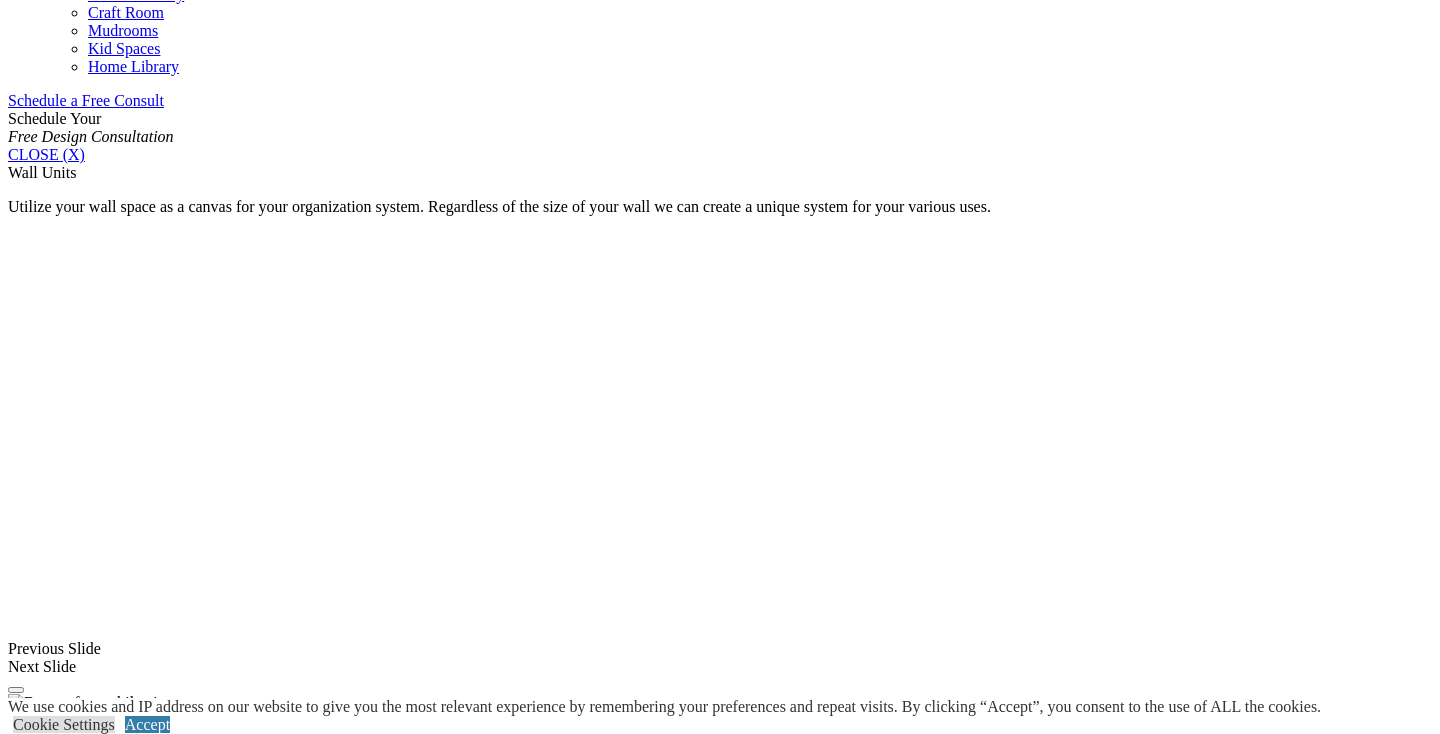 click on "Flat Screen TV" at bounding box center [96, 1595] 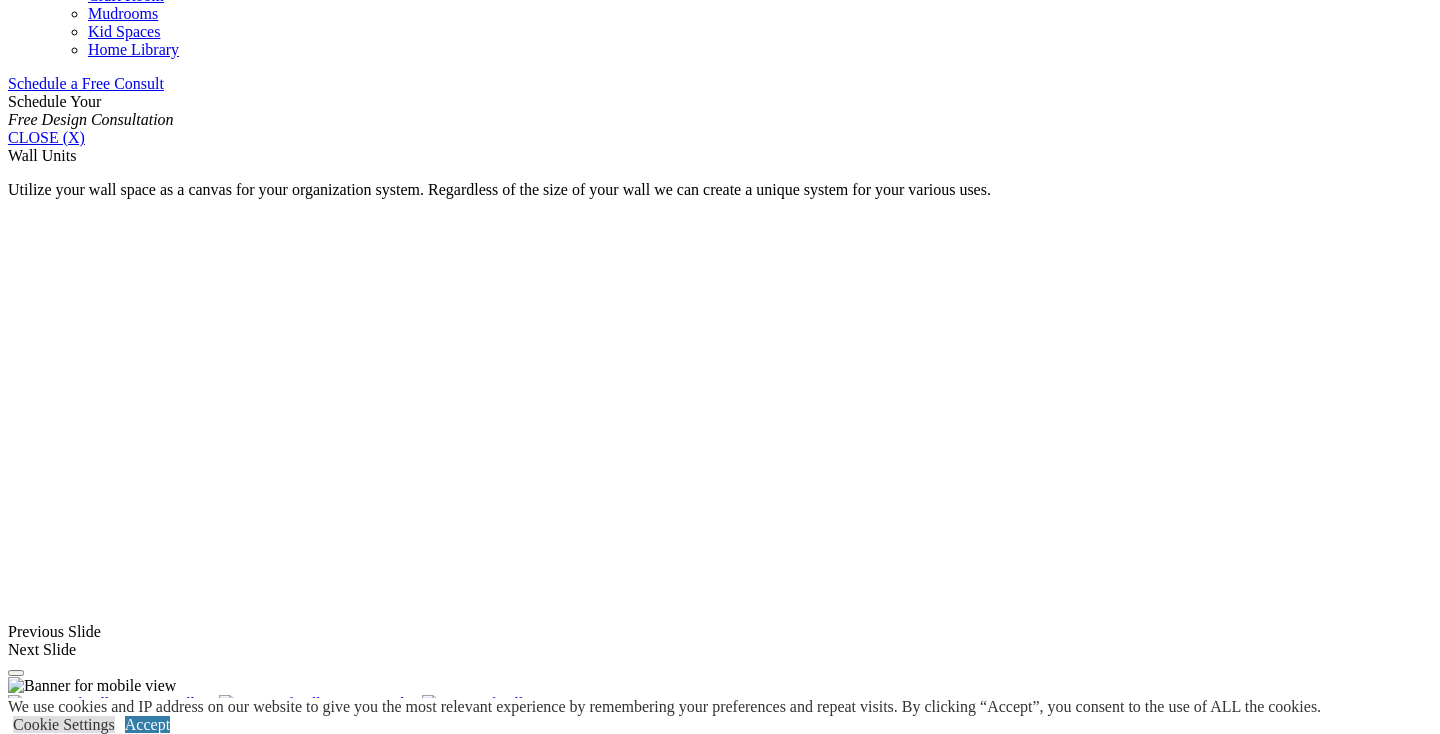 scroll, scrollTop: 1271, scrollLeft: 0, axis: vertical 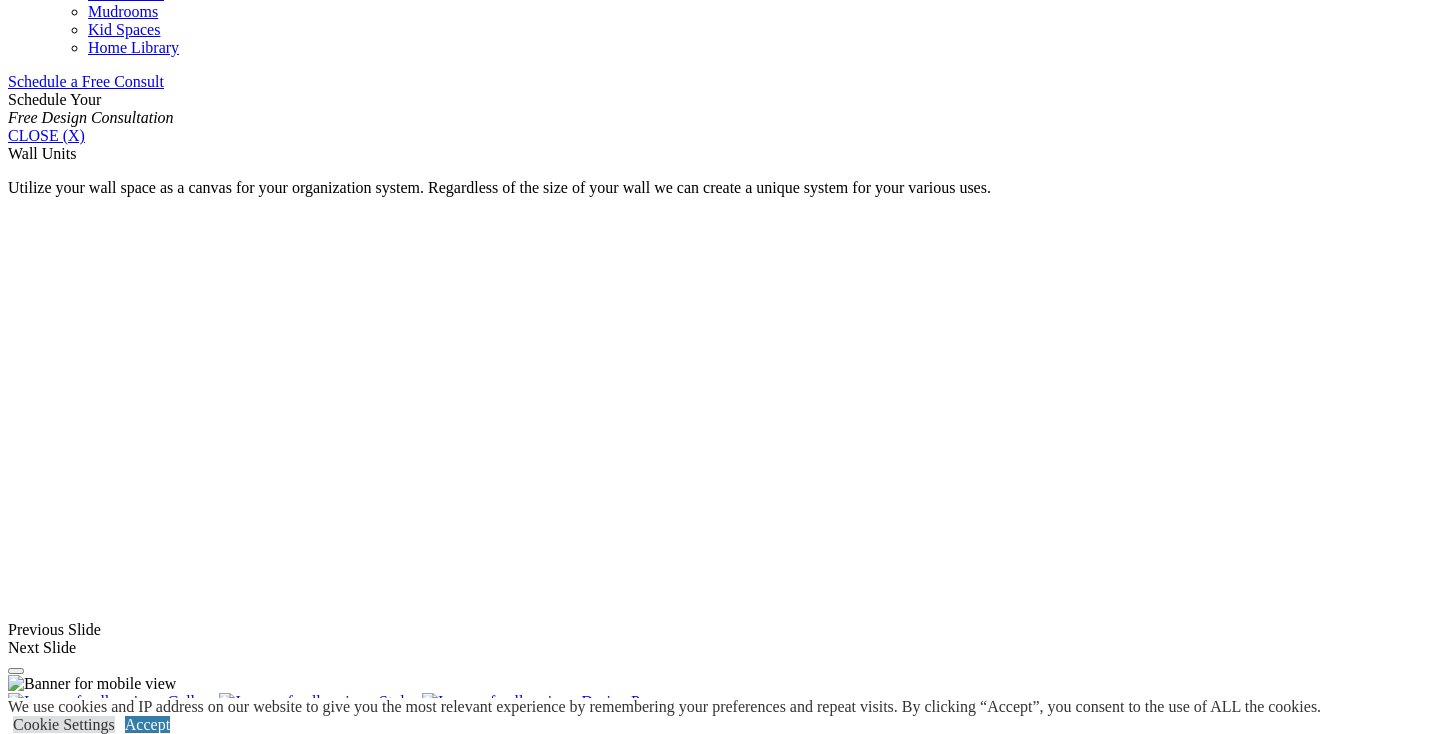 click on "Flat Screen TV" at bounding box center (96, 1576) 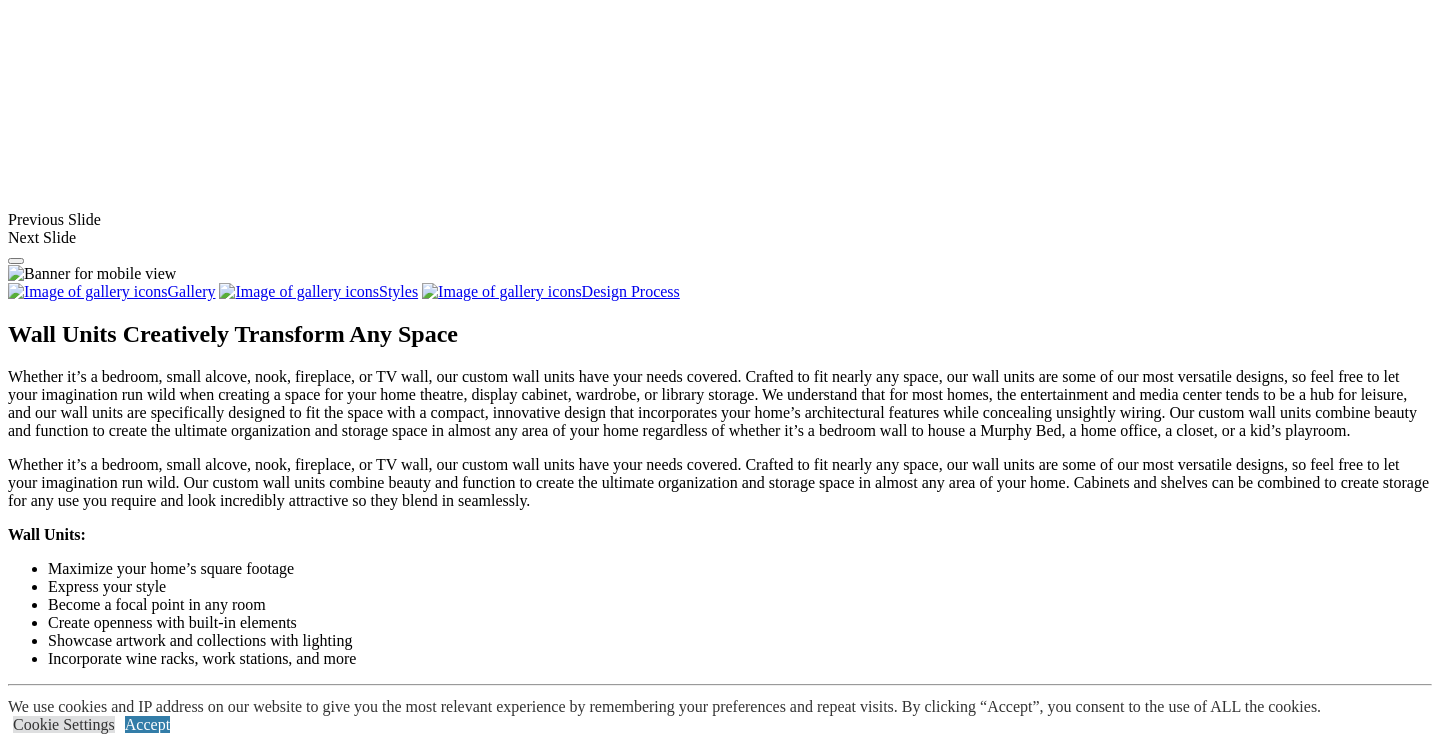 scroll, scrollTop: 1539, scrollLeft: 0, axis: vertical 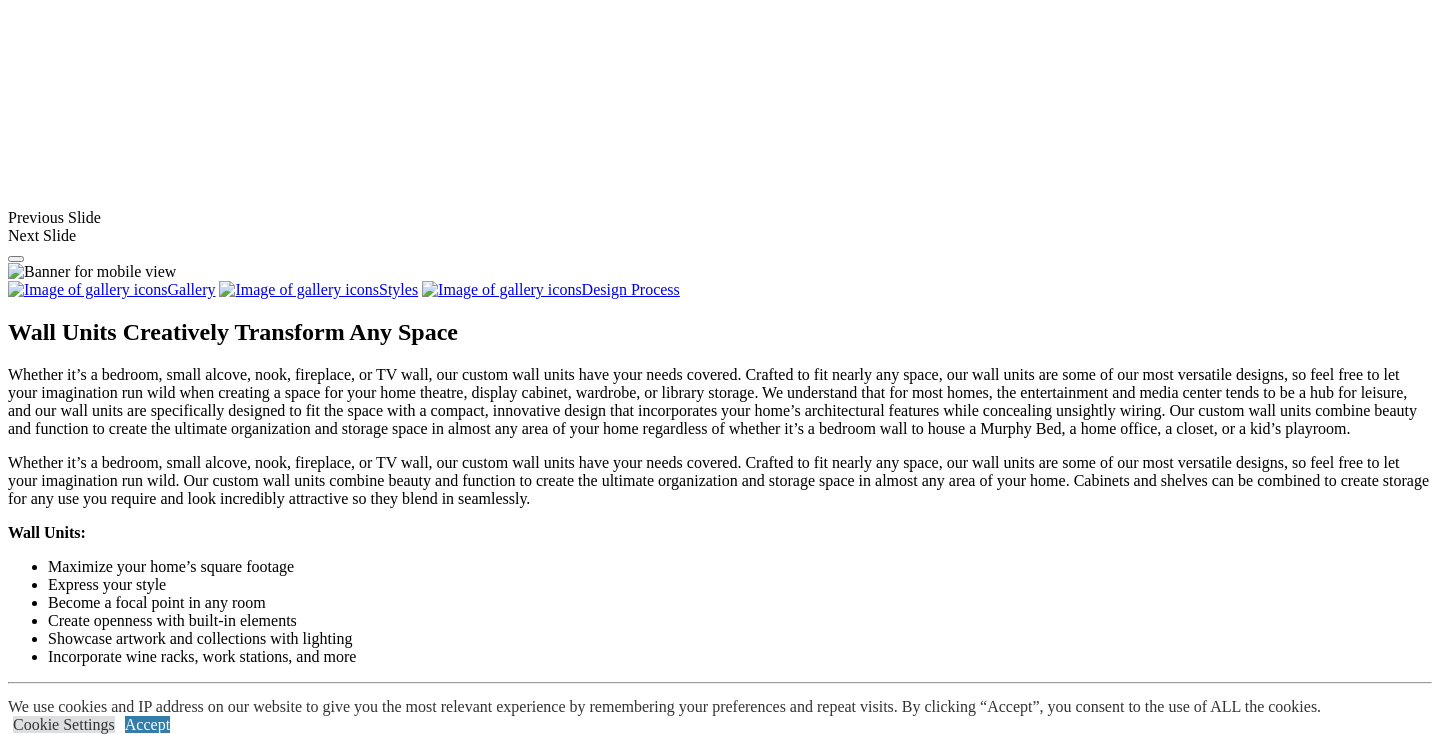 click on "Load More" at bounding box center [44, 1564] 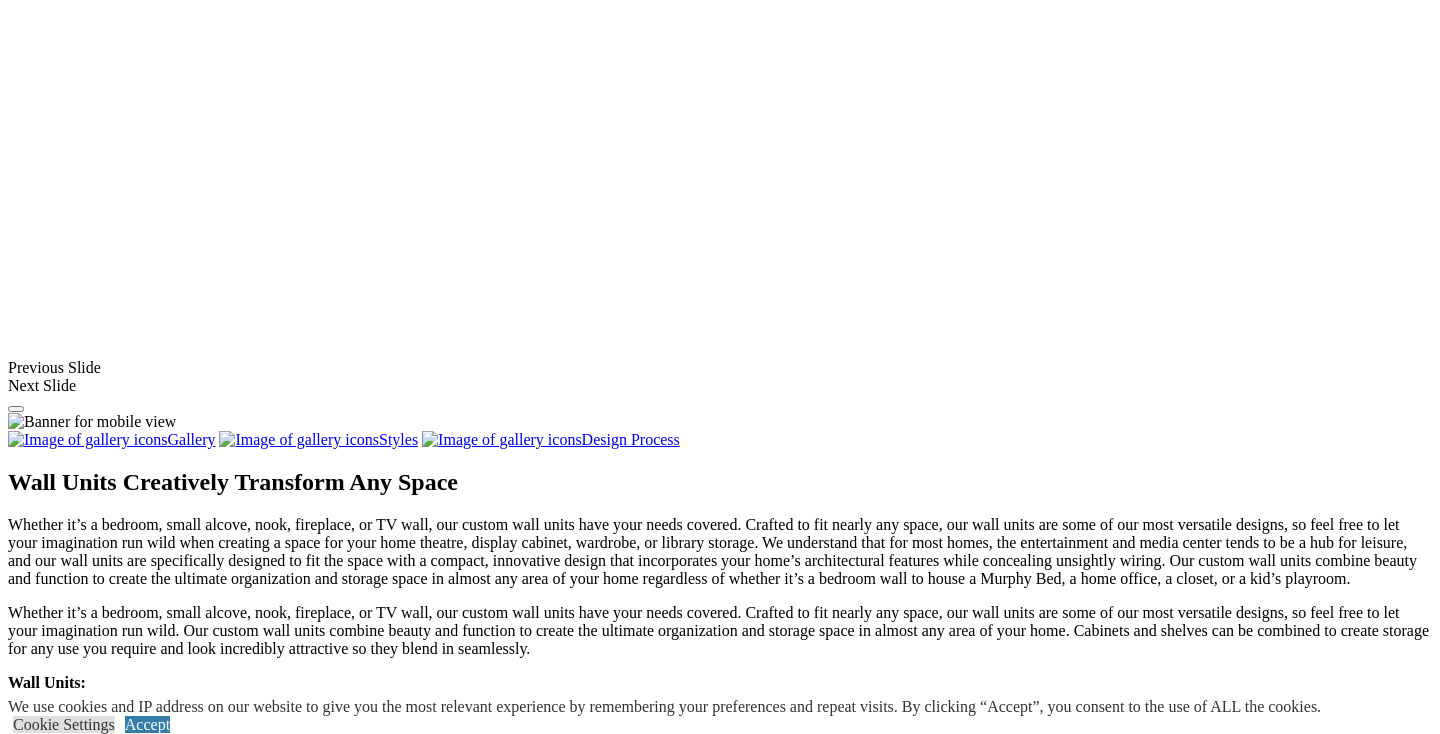 scroll, scrollTop: 1386, scrollLeft: 0, axis: vertical 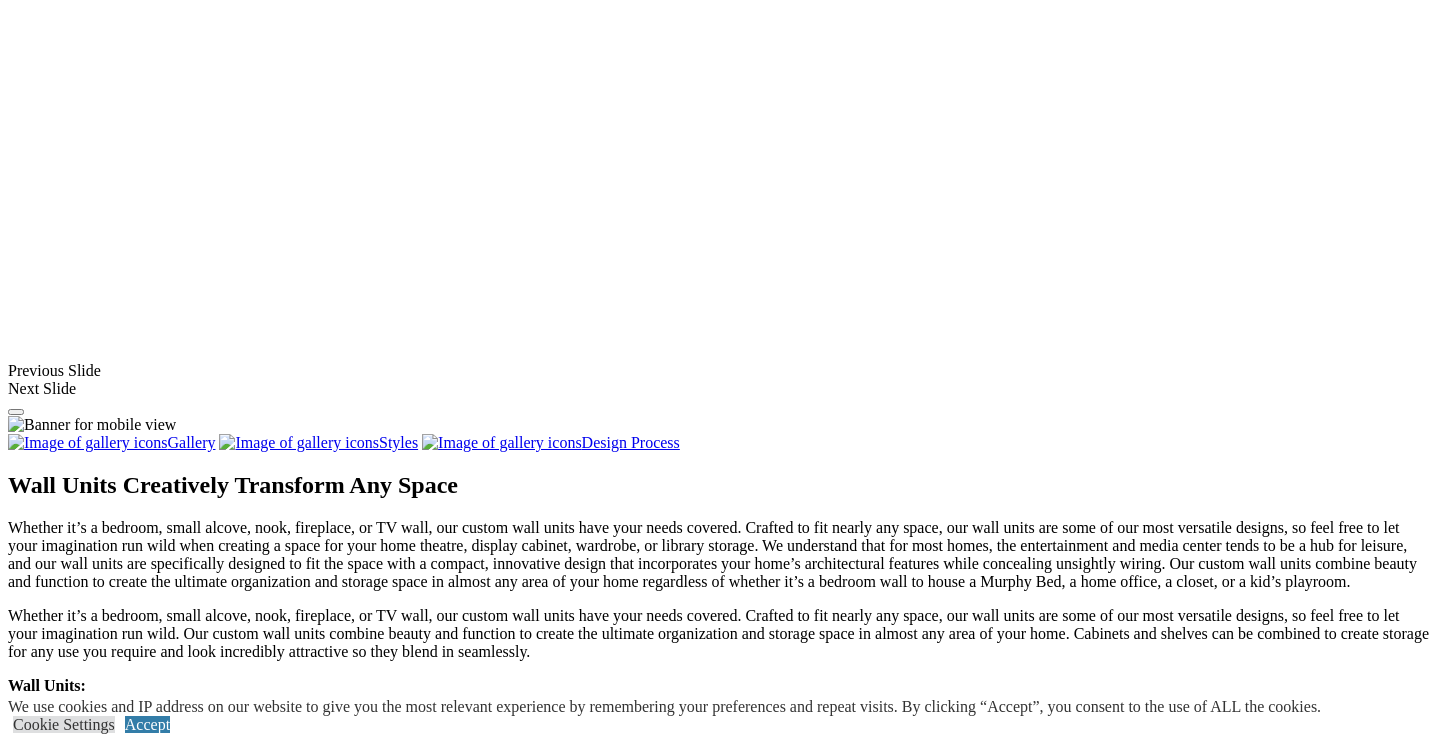 click at bounding box center (358, 1391) 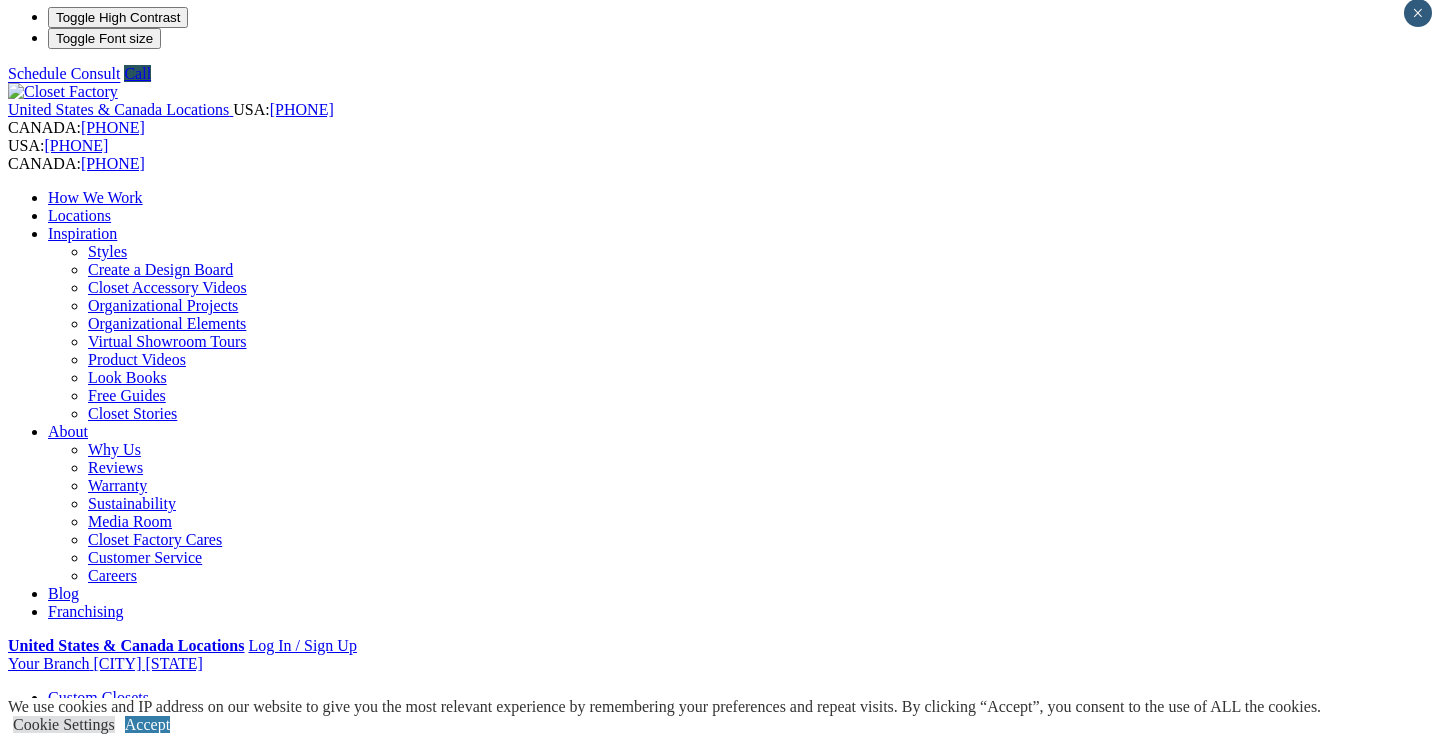 scroll, scrollTop: 0, scrollLeft: 0, axis: both 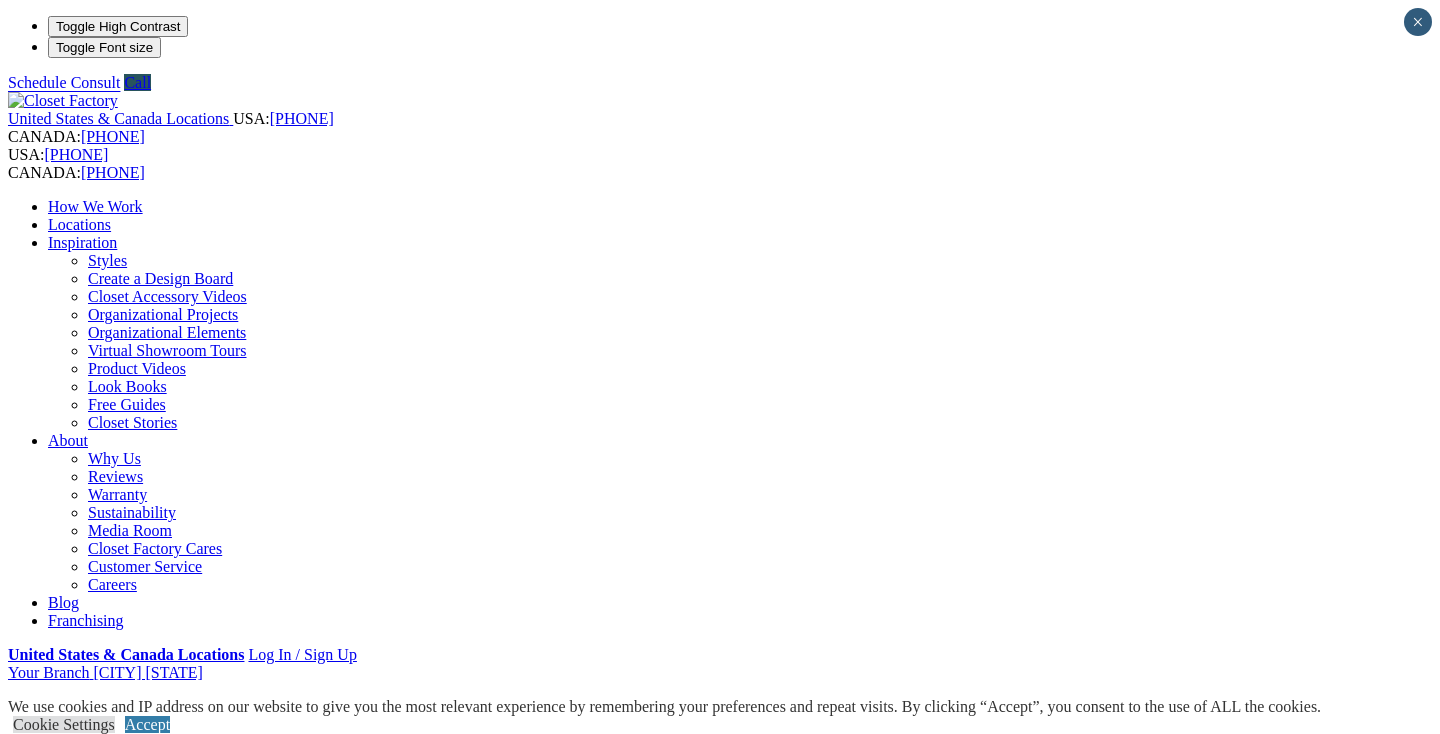 click on "Entertainment Centers" at bounding box center [120, 922] 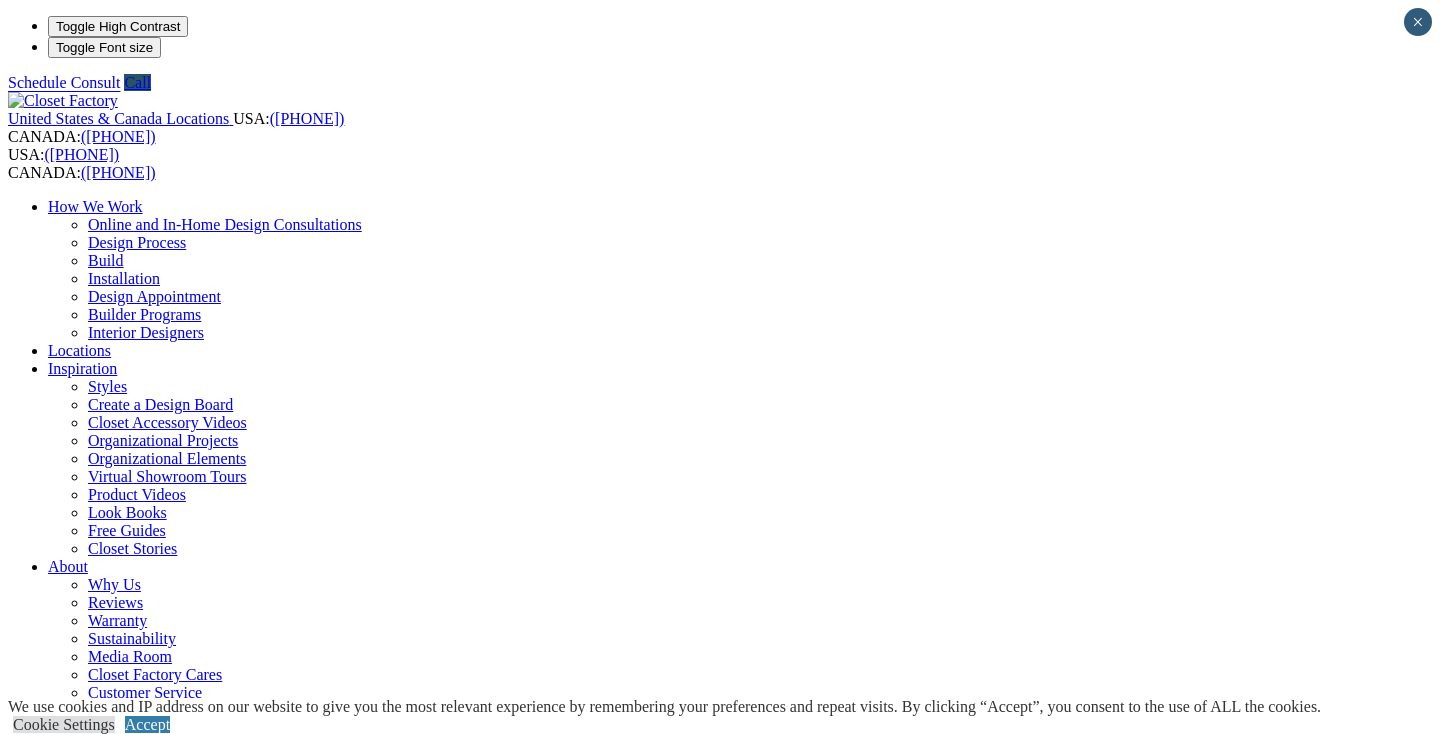 scroll, scrollTop: 0, scrollLeft: 0, axis: both 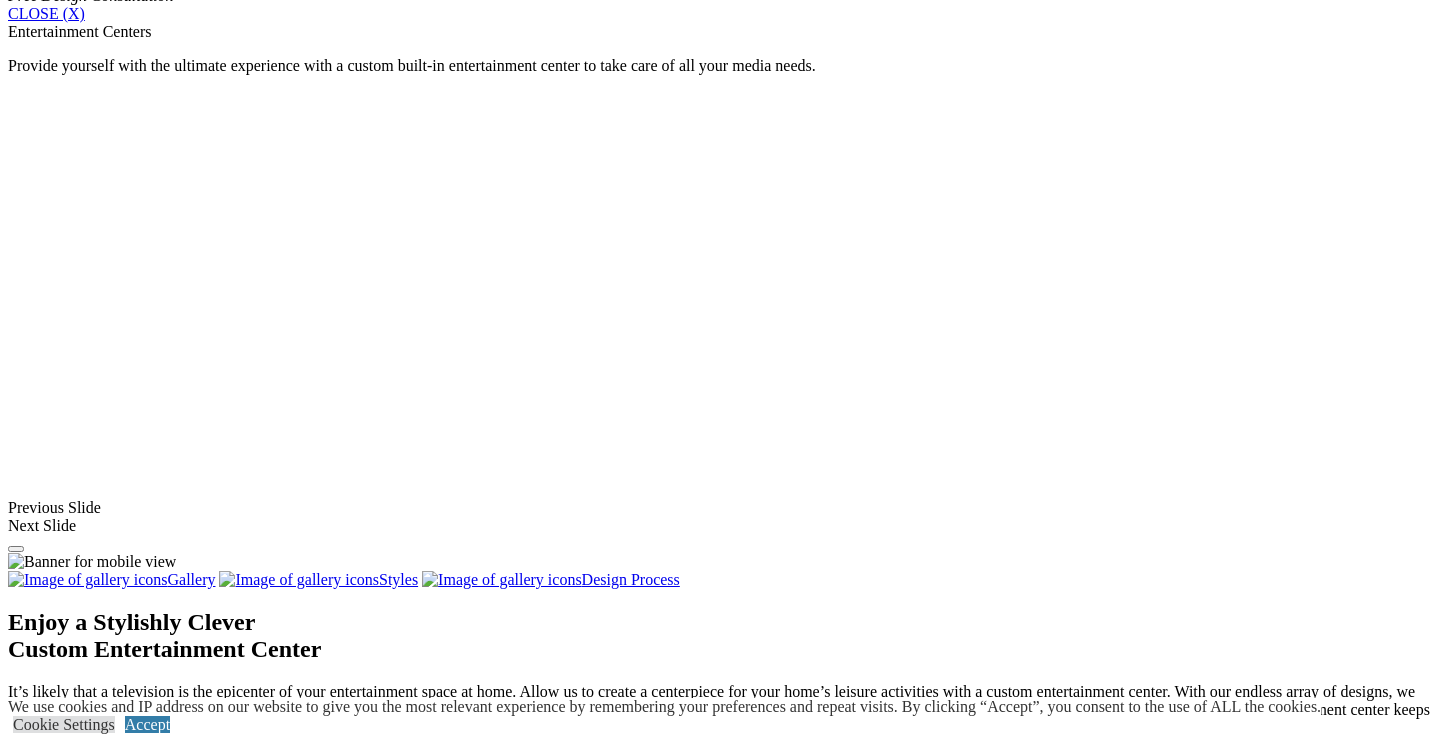 click at bounding box center (57, 1447) 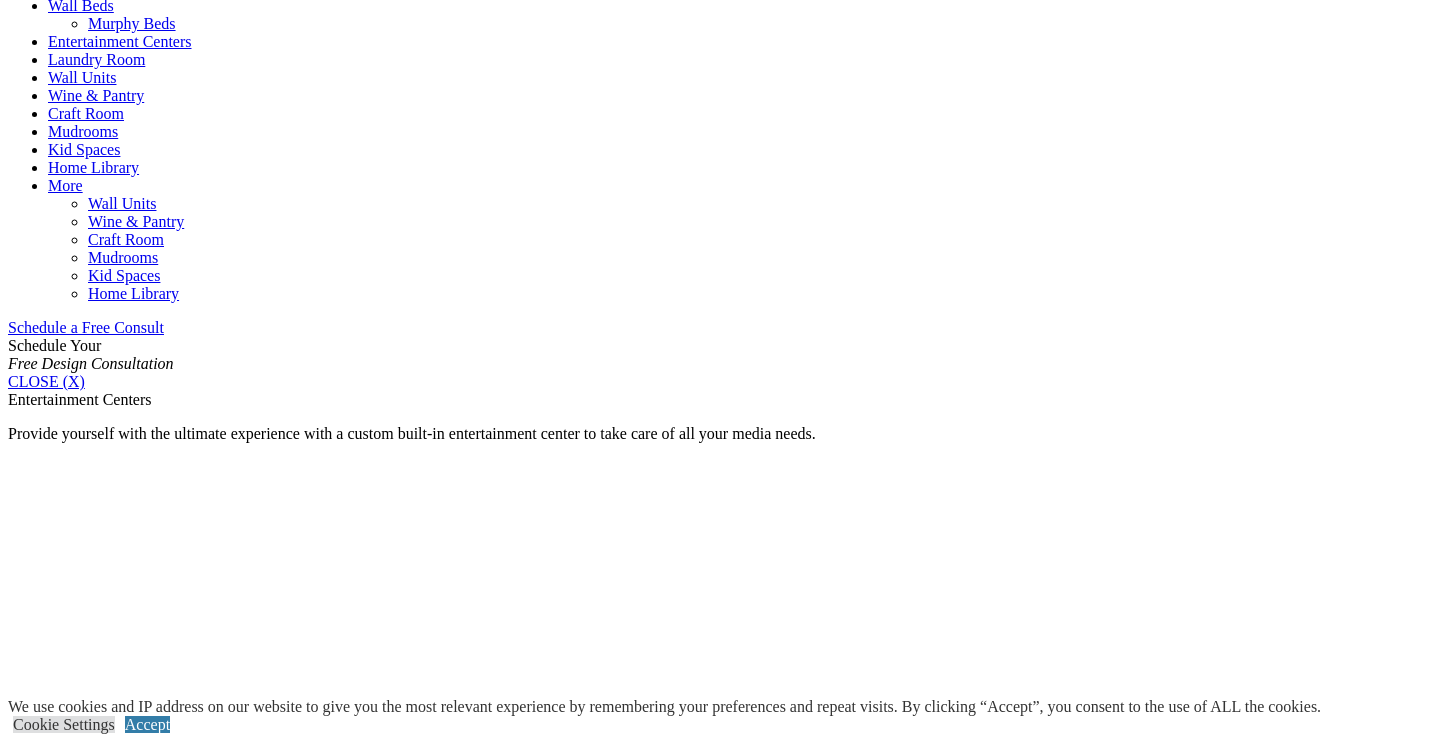 scroll, scrollTop: 1024, scrollLeft: 0, axis: vertical 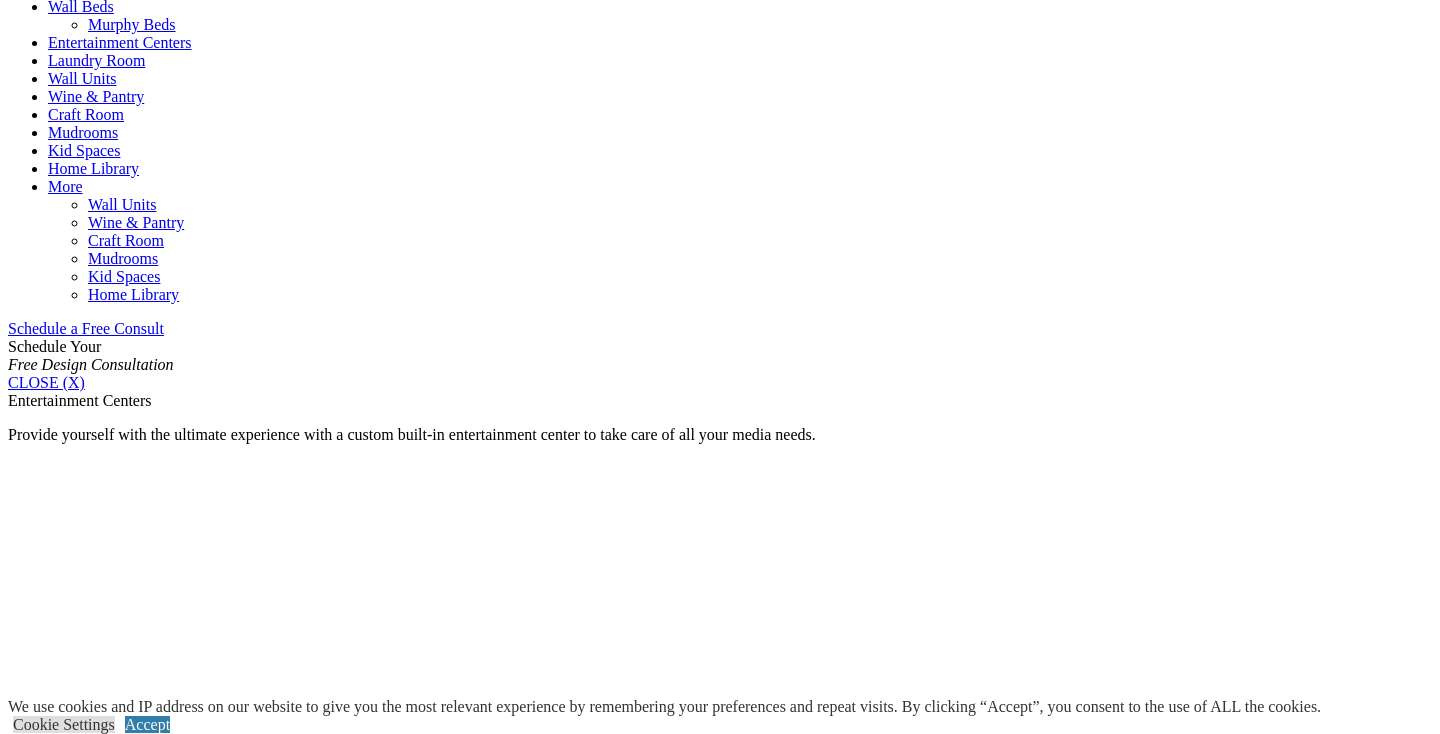 click on "Closet Organizers" at bounding box center [145, -174] 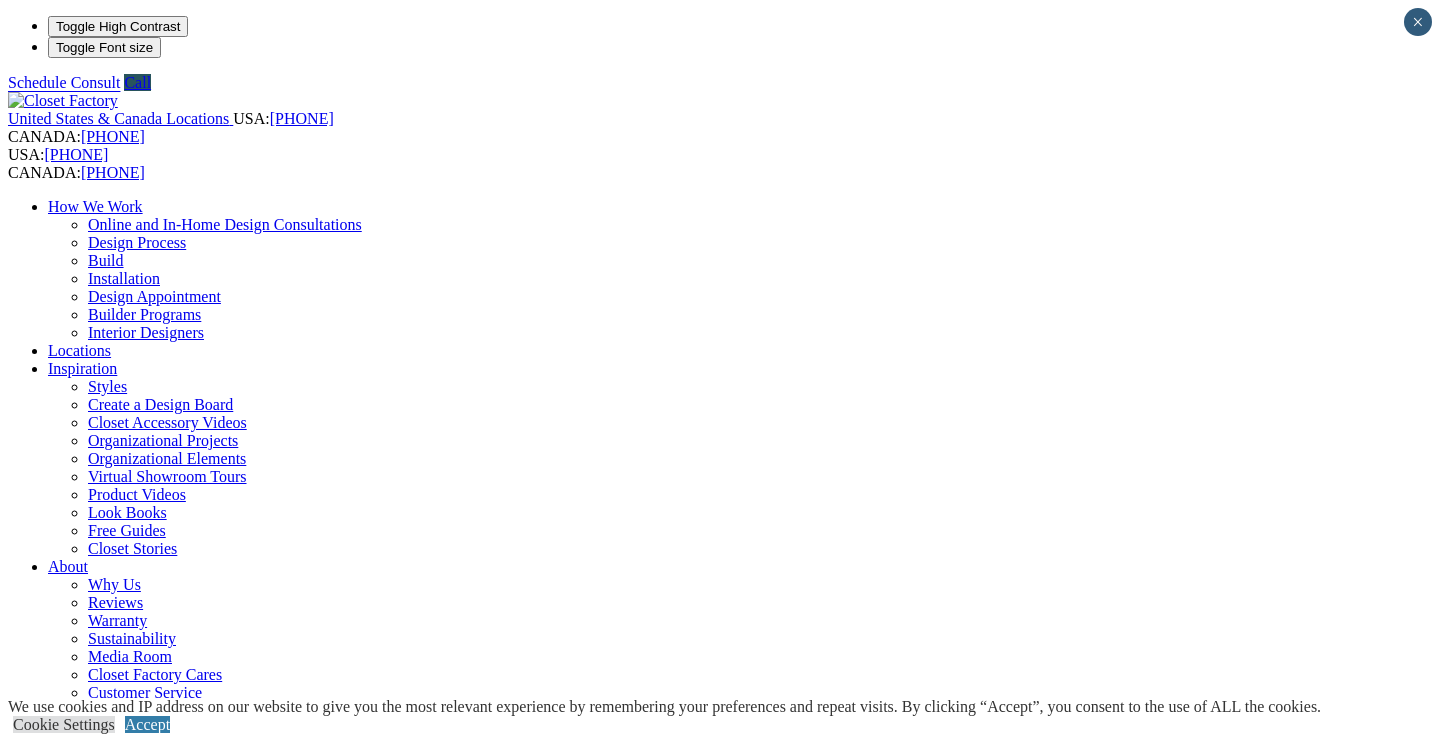 scroll, scrollTop: 0, scrollLeft: 0, axis: both 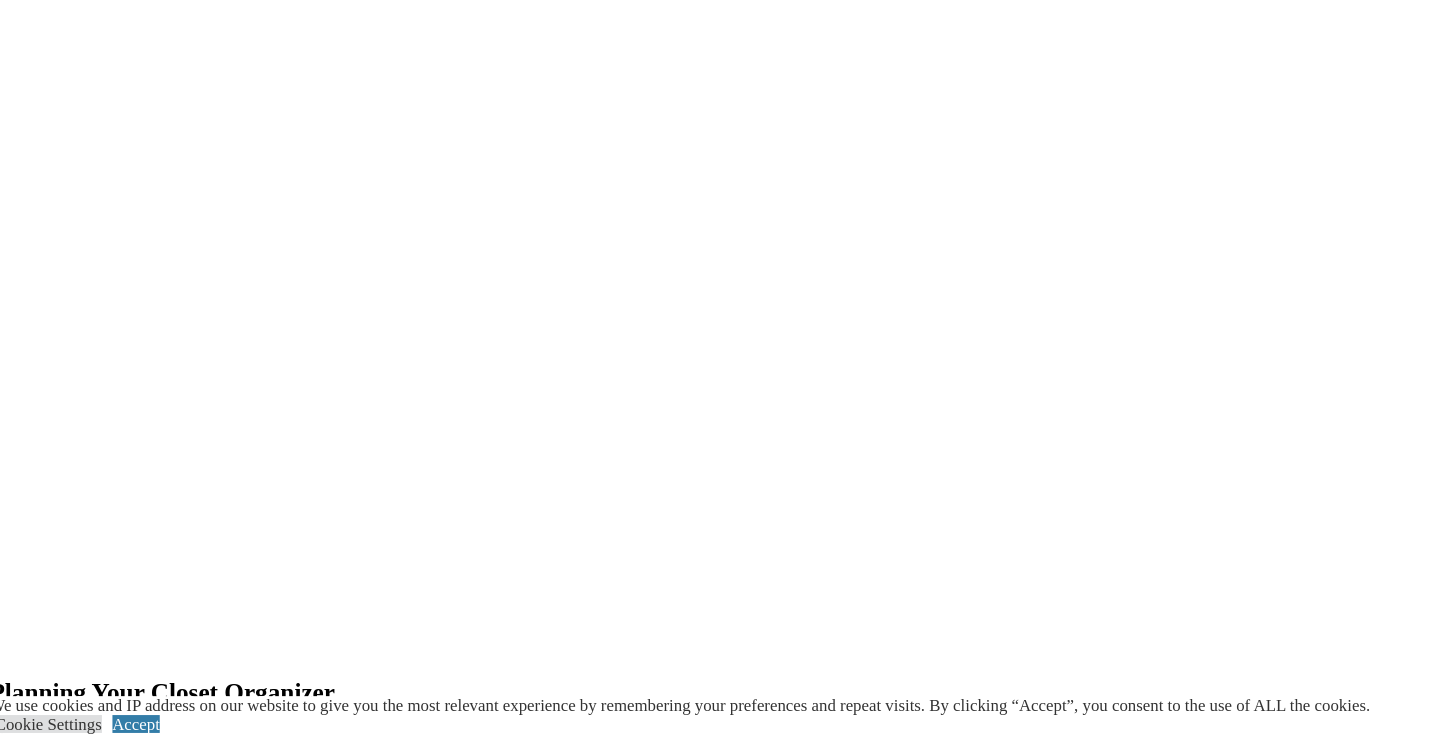 click at bounding box center [-1296, 1677] 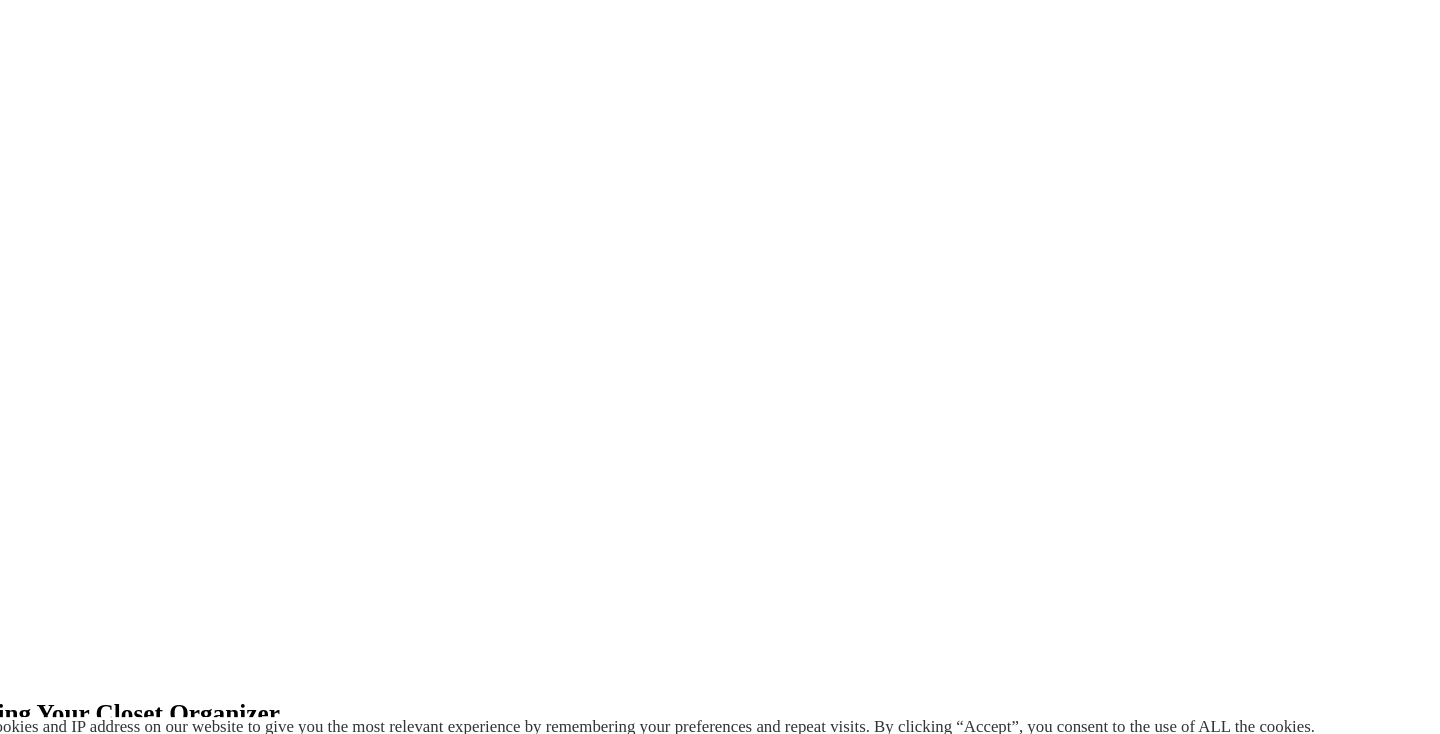 scroll, scrollTop: 2215, scrollLeft: 0, axis: vertical 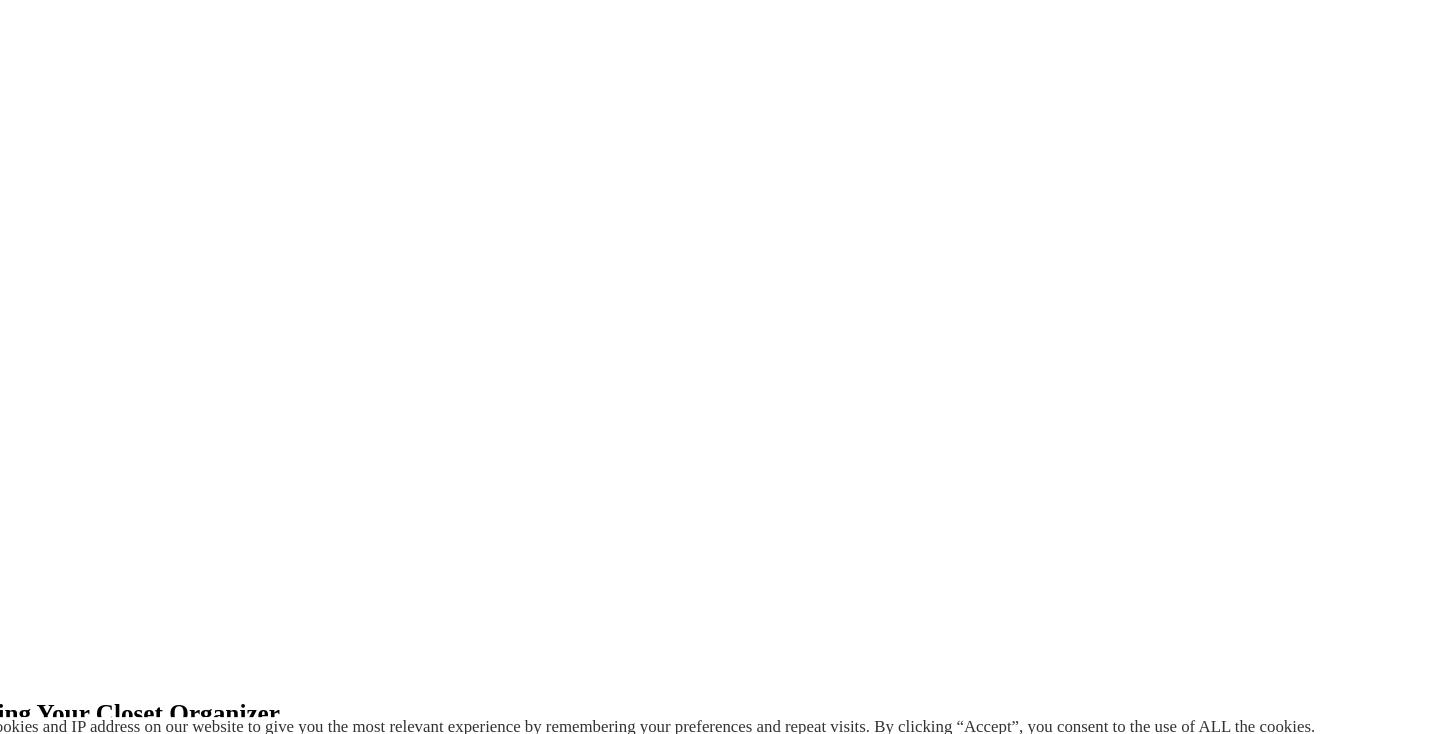 click on "next" at bounding box center [720, 1803] 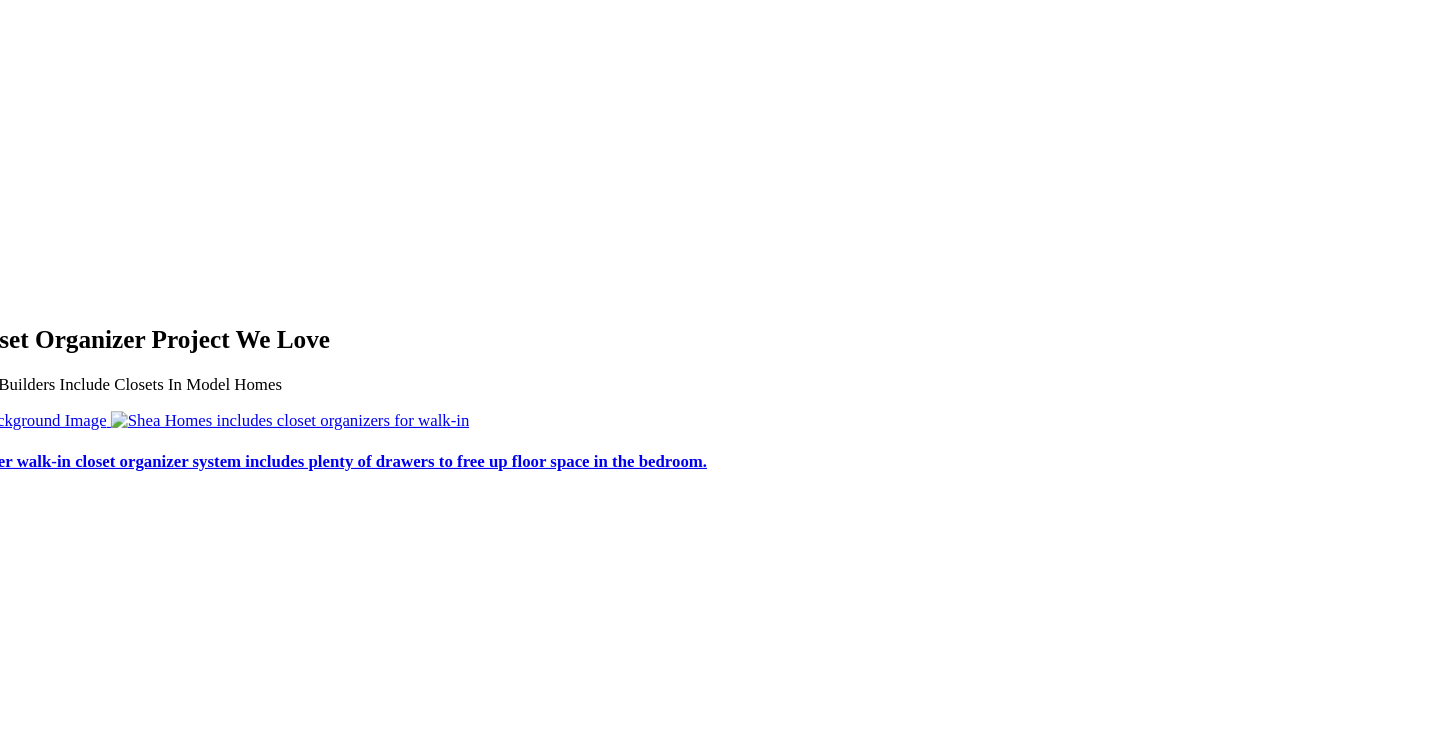scroll, scrollTop: 3732, scrollLeft: 0, axis: vertical 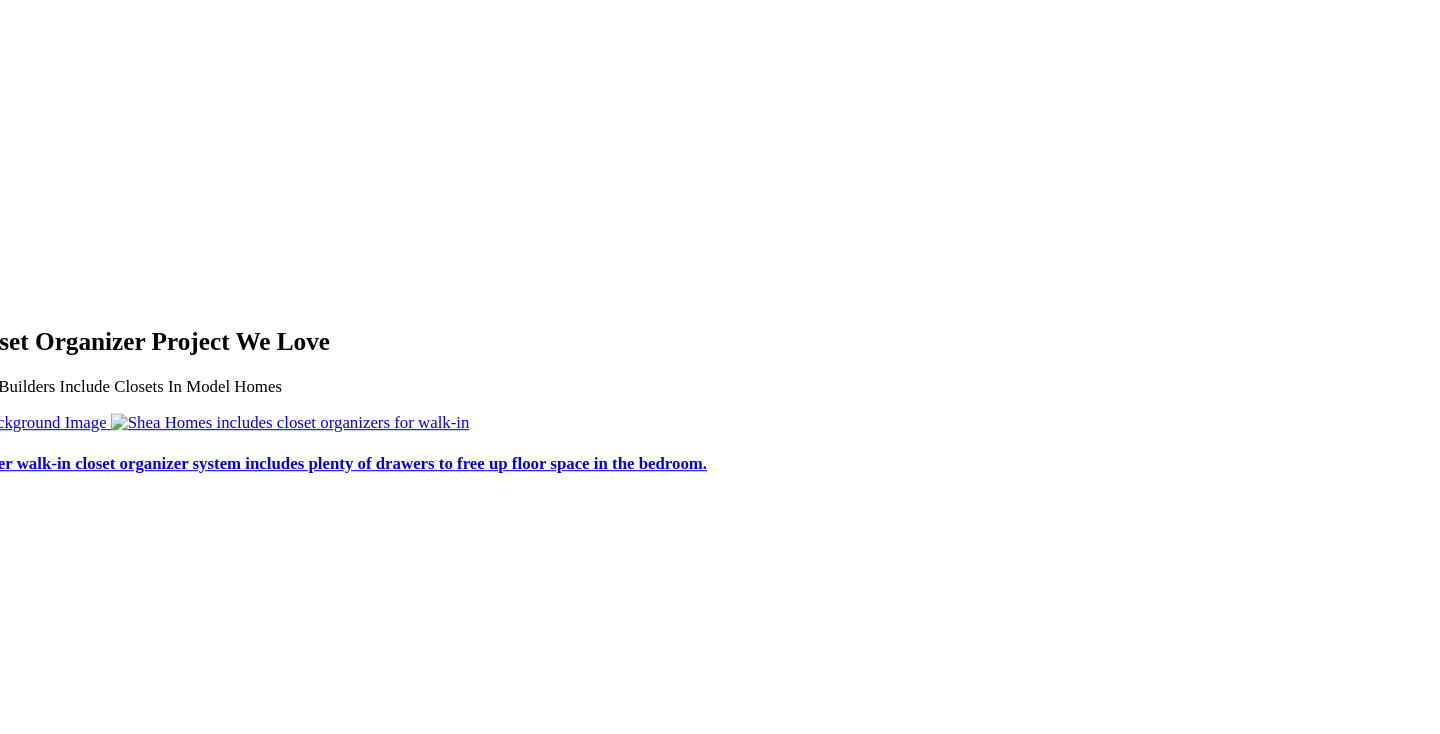 click at bounding box center [68, 2996] 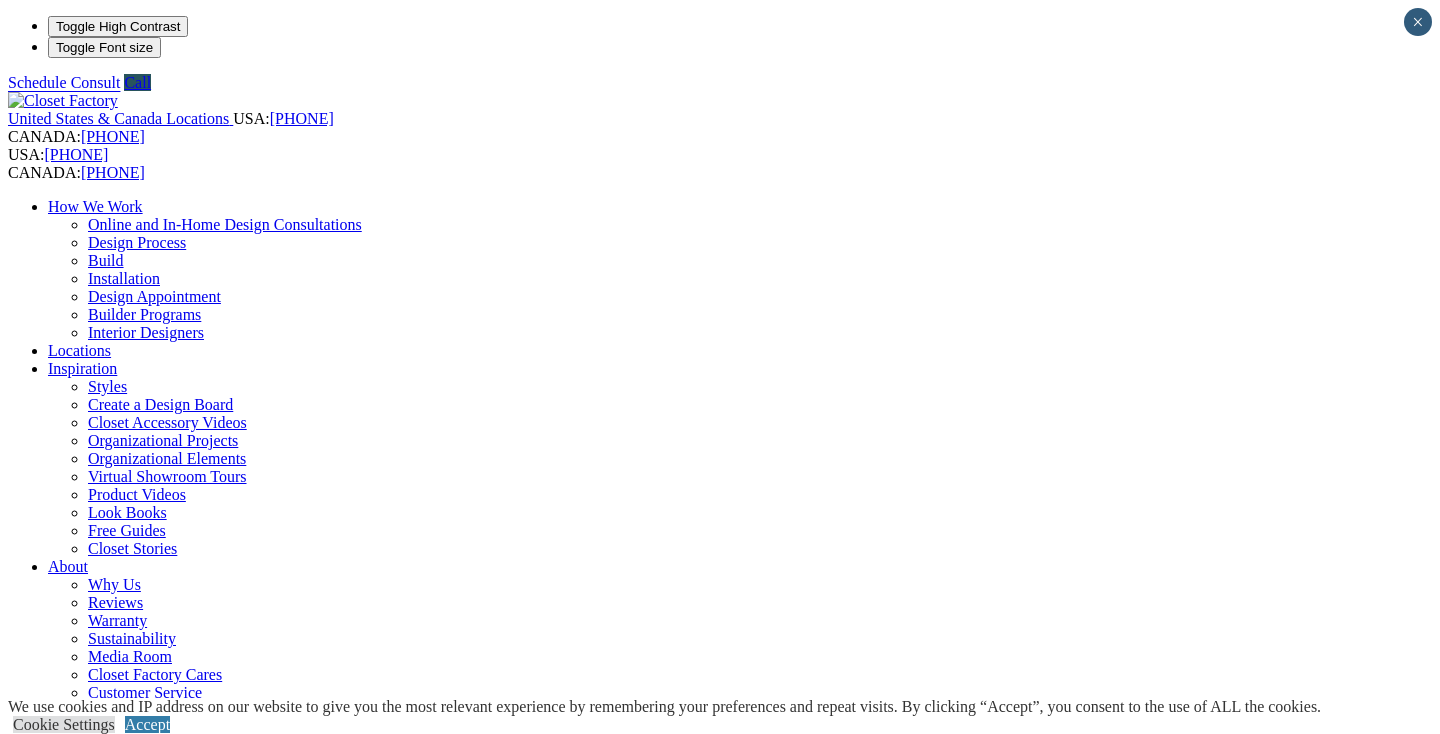 scroll, scrollTop: 0, scrollLeft: 0, axis: both 